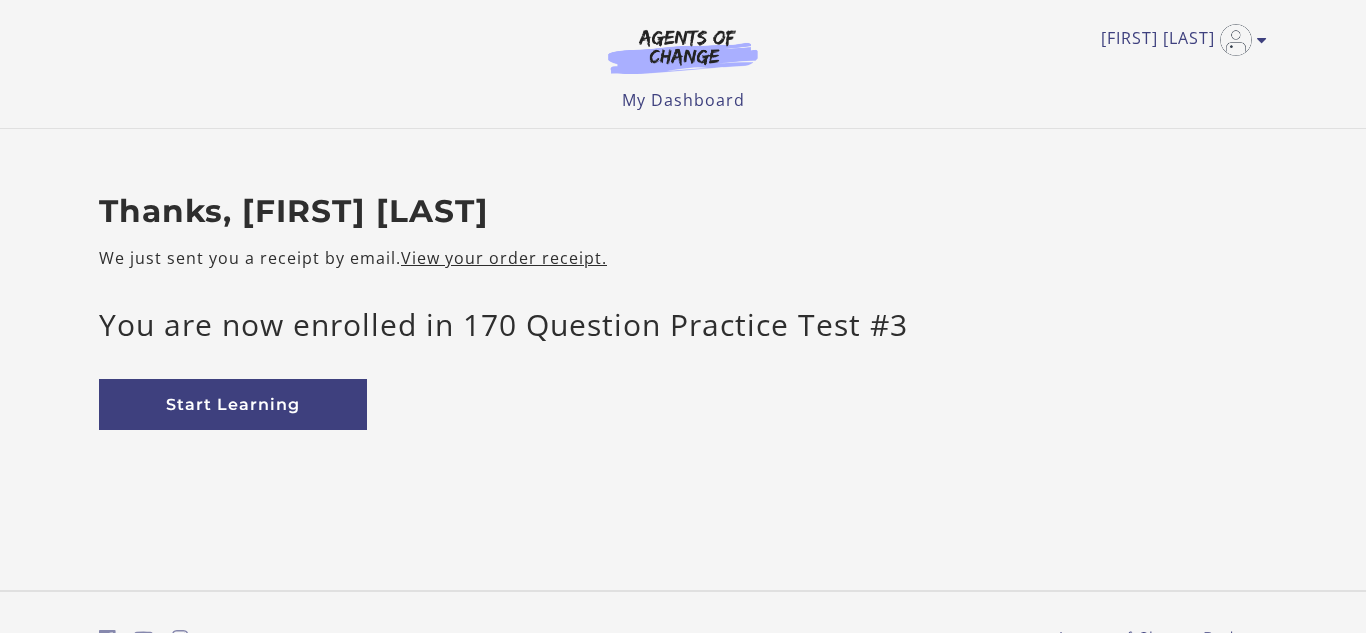 scroll, scrollTop: 0, scrollLeft: 0, axis: both 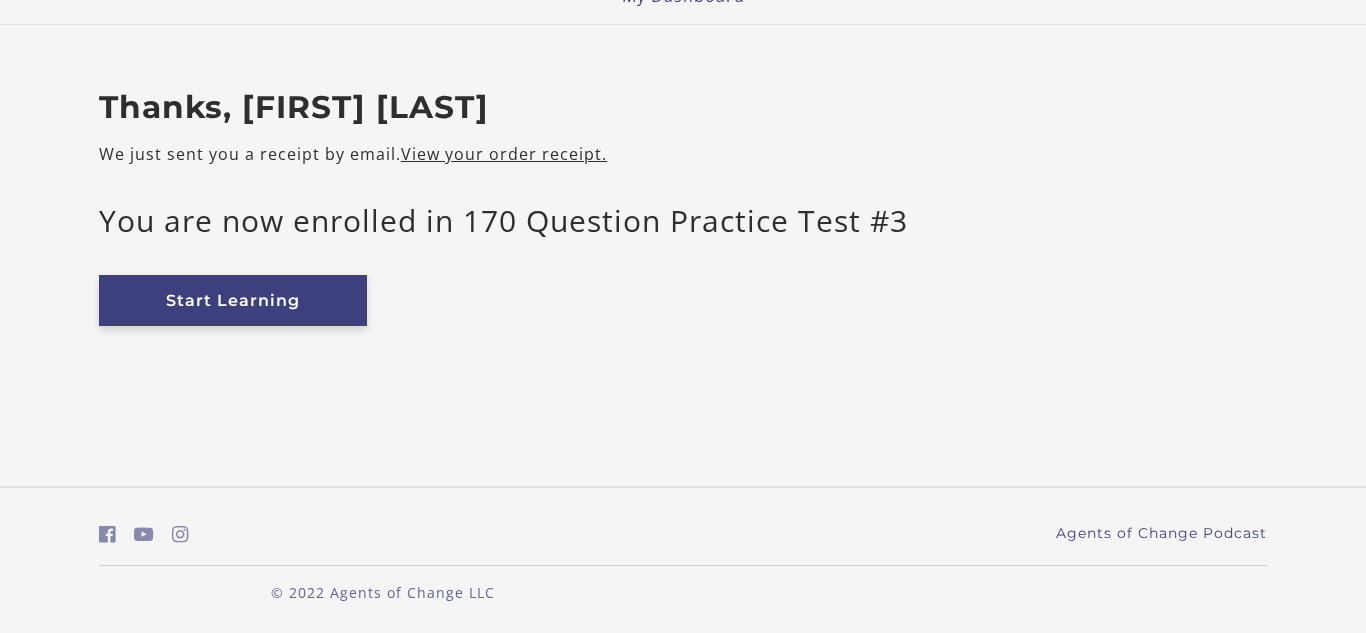 click on "Start Learning" at bounding box center (233, 300) 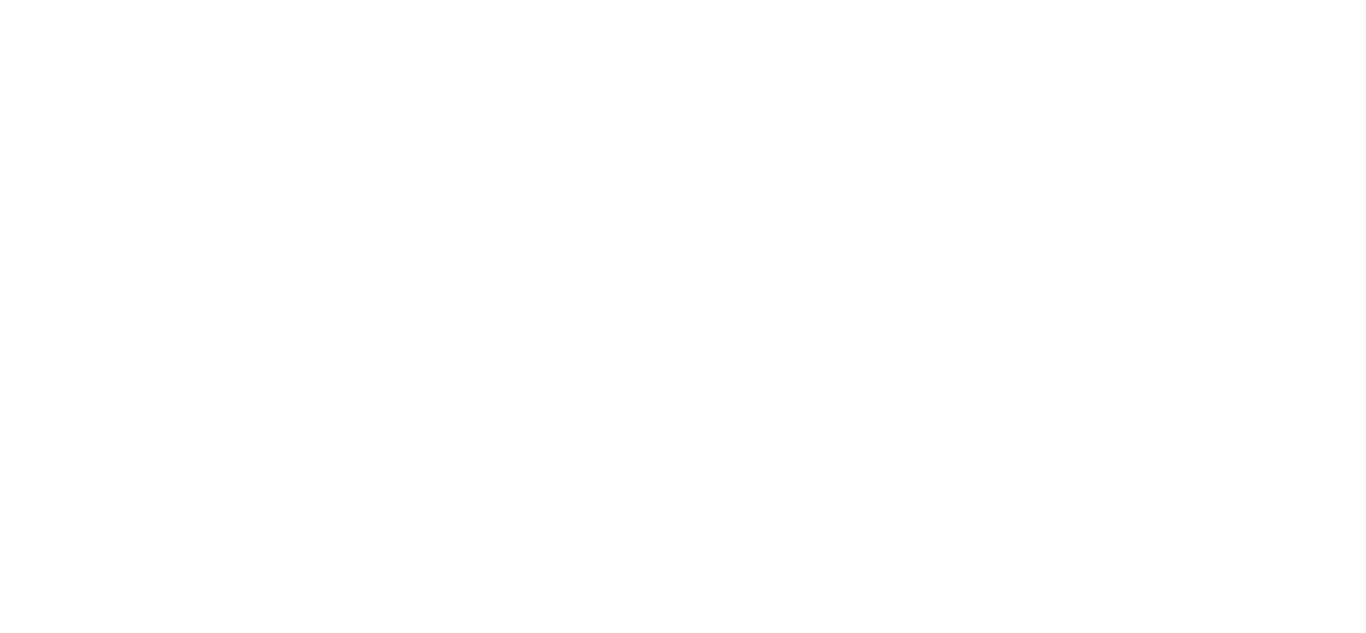 scroll, scrollTop: 0, scrollLeft: 0, axis: both 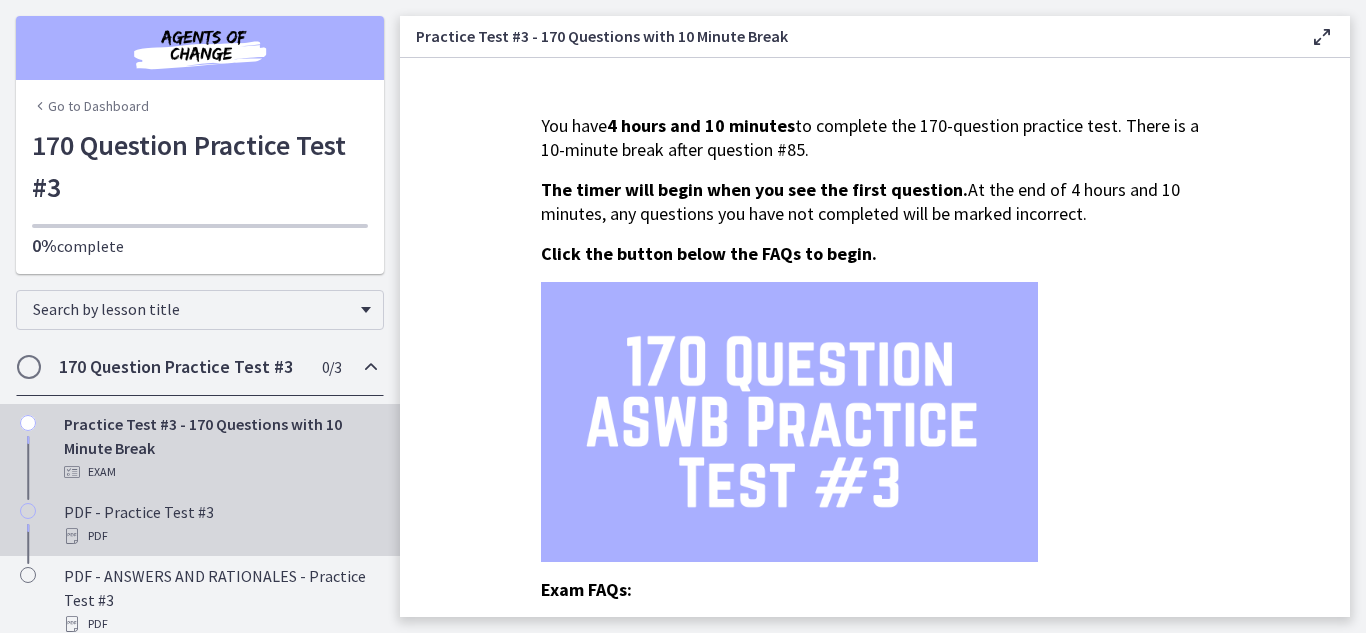 click on "PDF - Practice Test #3
PDF" at bounding box center (220, 524) 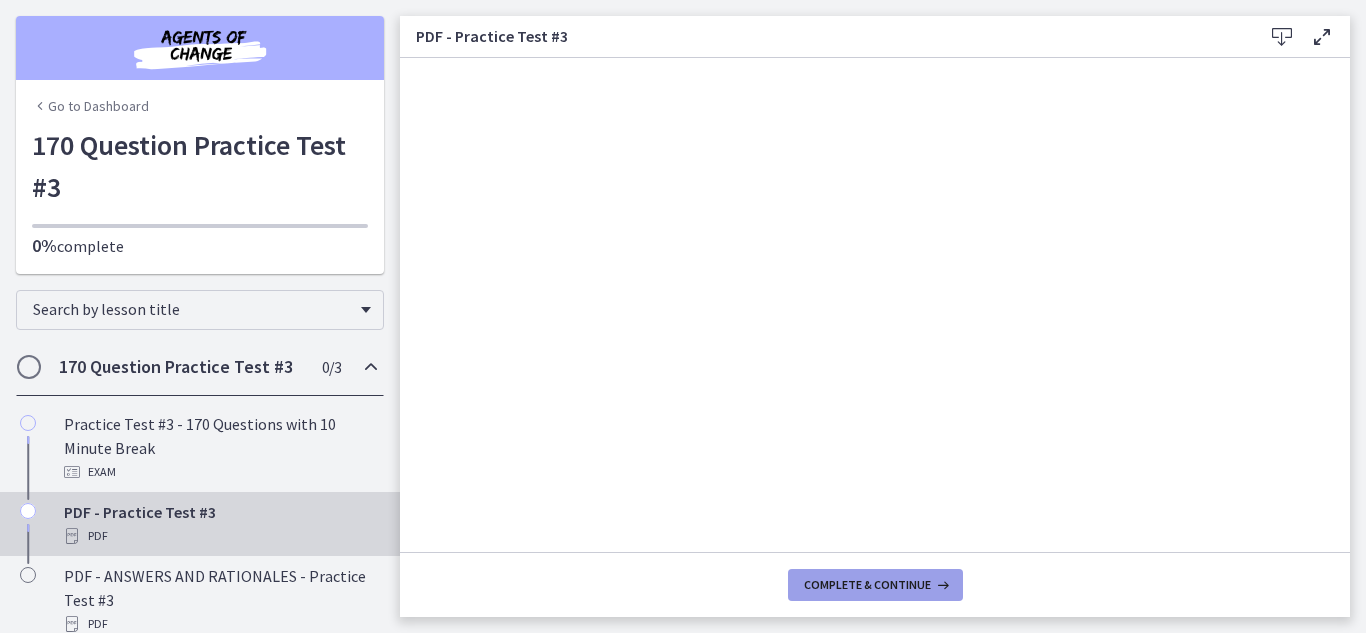click on "Complete & continue" at bounding box center (867, 585) 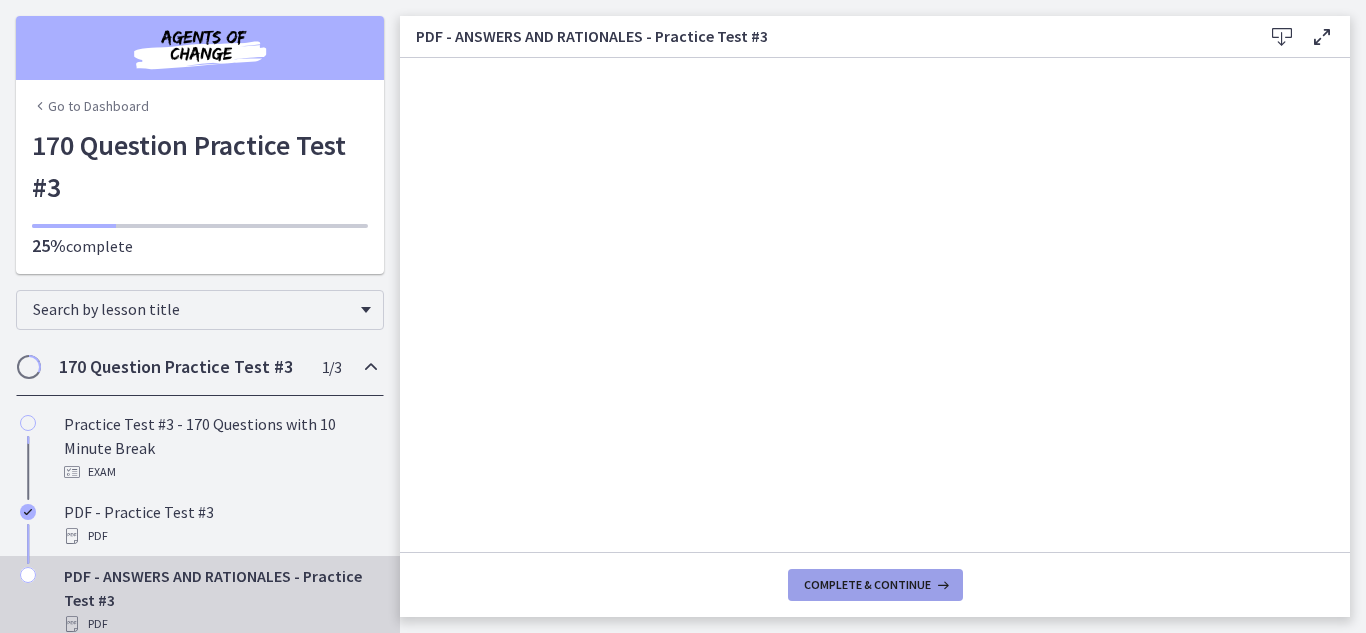 click on "Complete & continue" at bounding box center [867, 585] 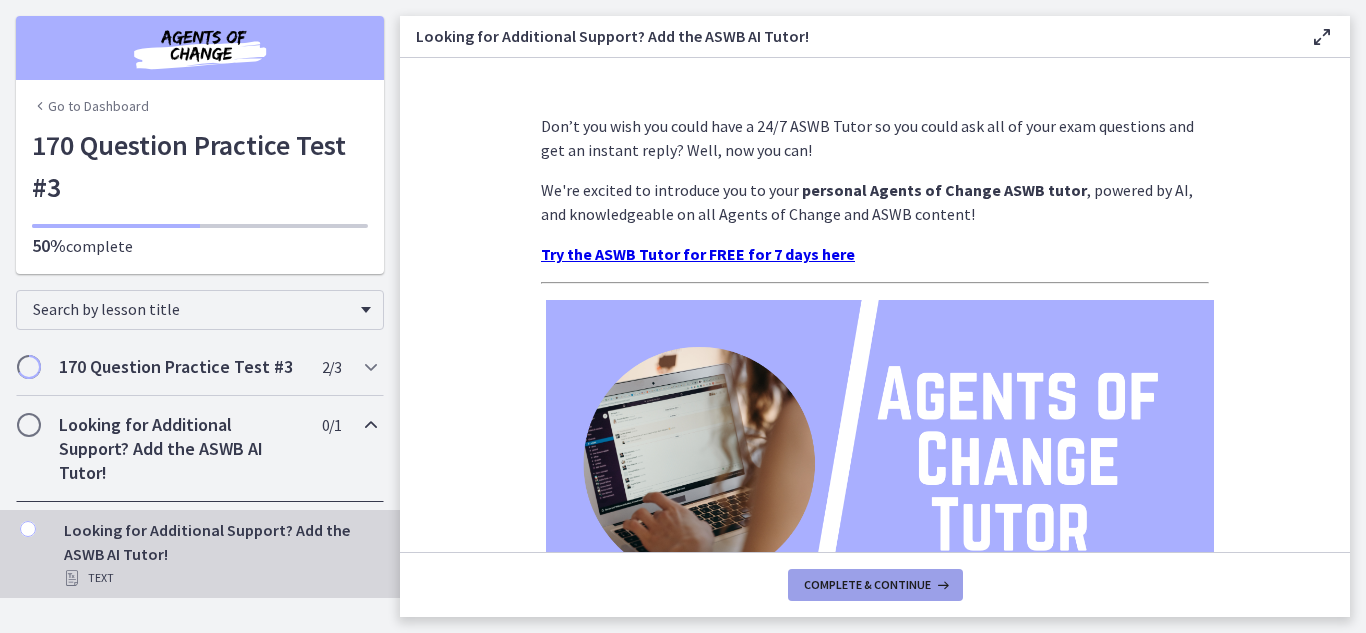 click on "Complete & continue" at bounding box center [867, 585] 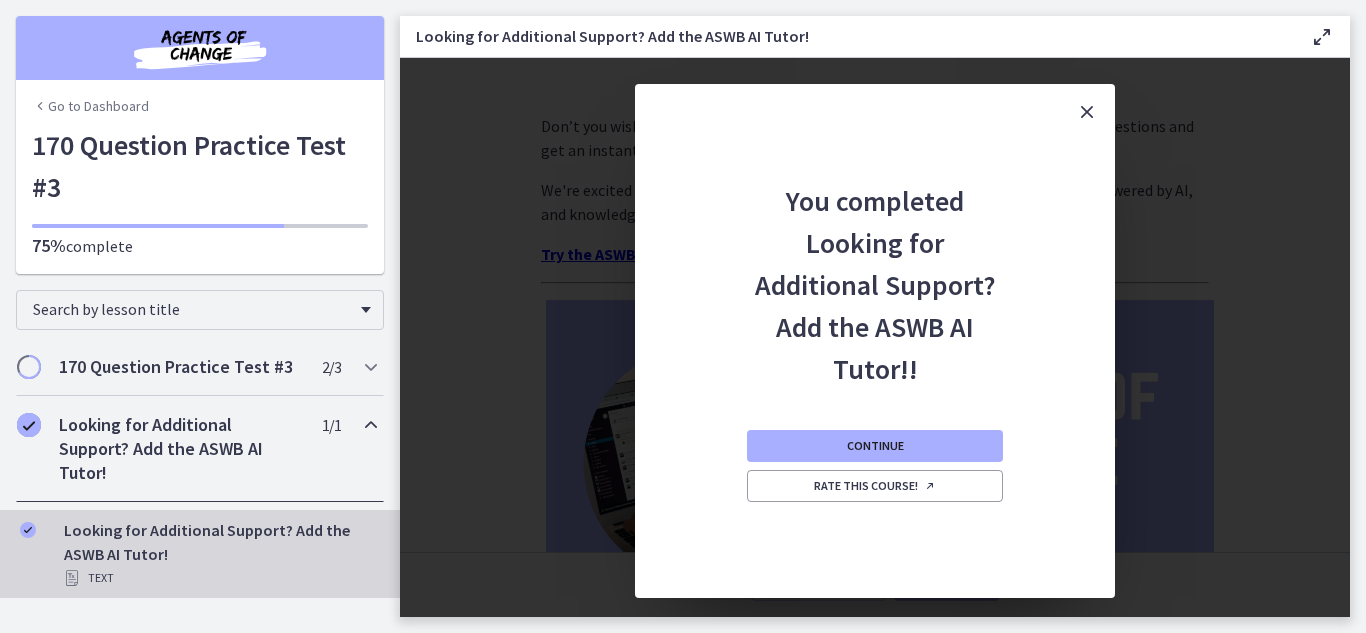 click at bounding box center [1087, 112] 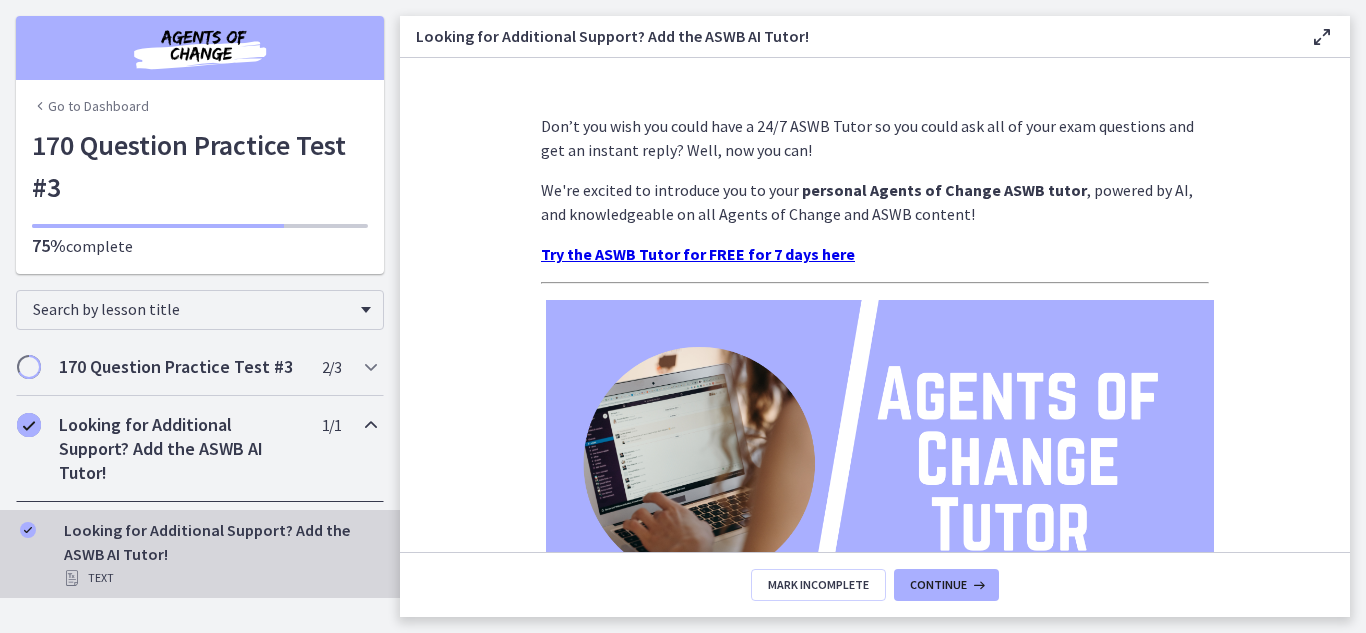drag, startPoint x: 385, startPoint y: 174, endPoint x: 388, endPoint y: 187, distance: 13.341664 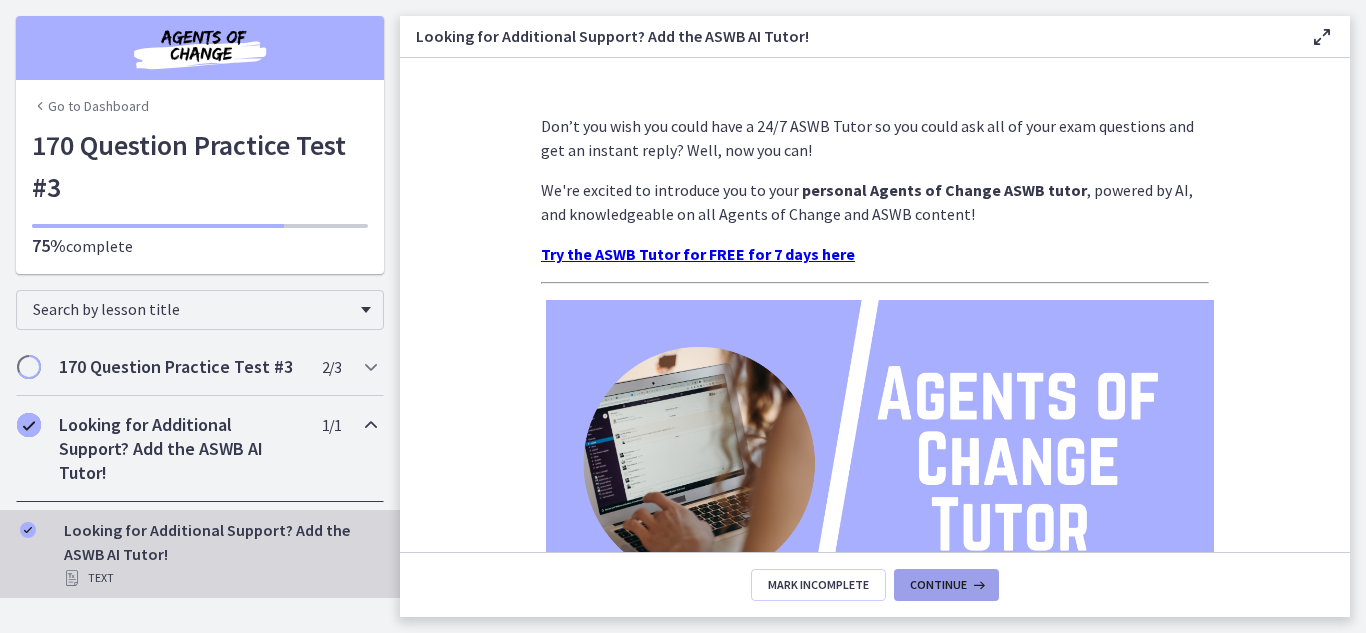 click at bounding box center (977, 585) 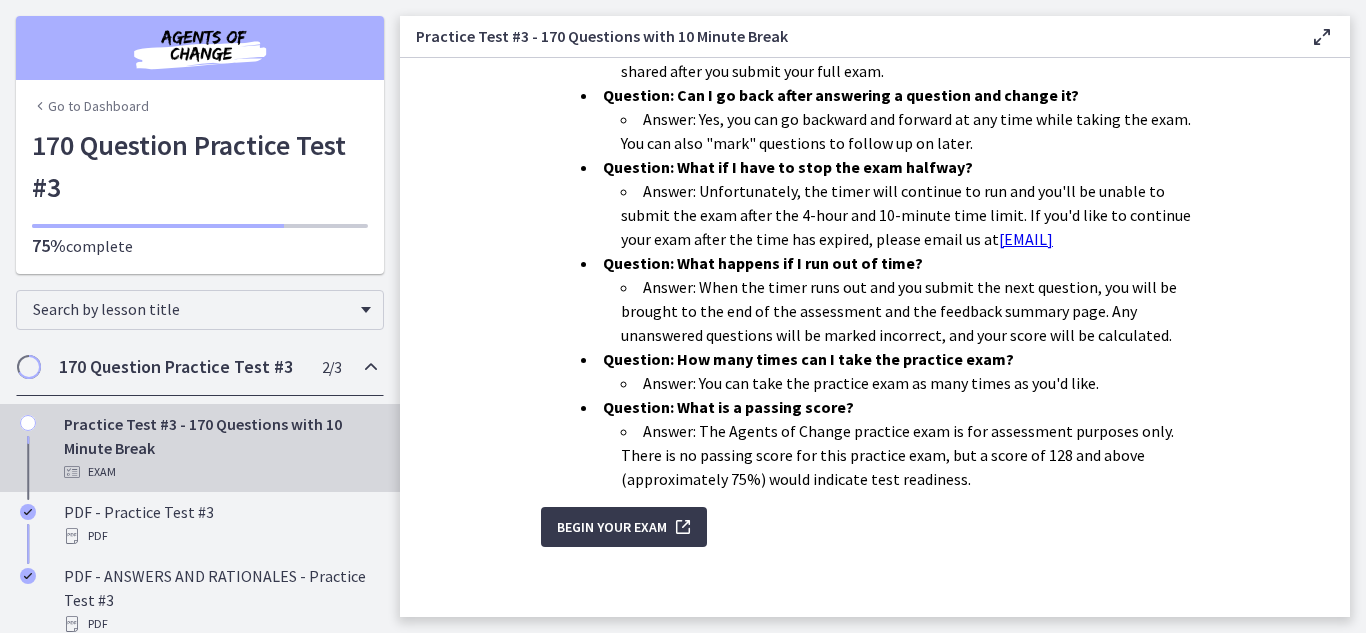 scroll, scrollTop: 713, scrollLeft: 0, axis: vertical 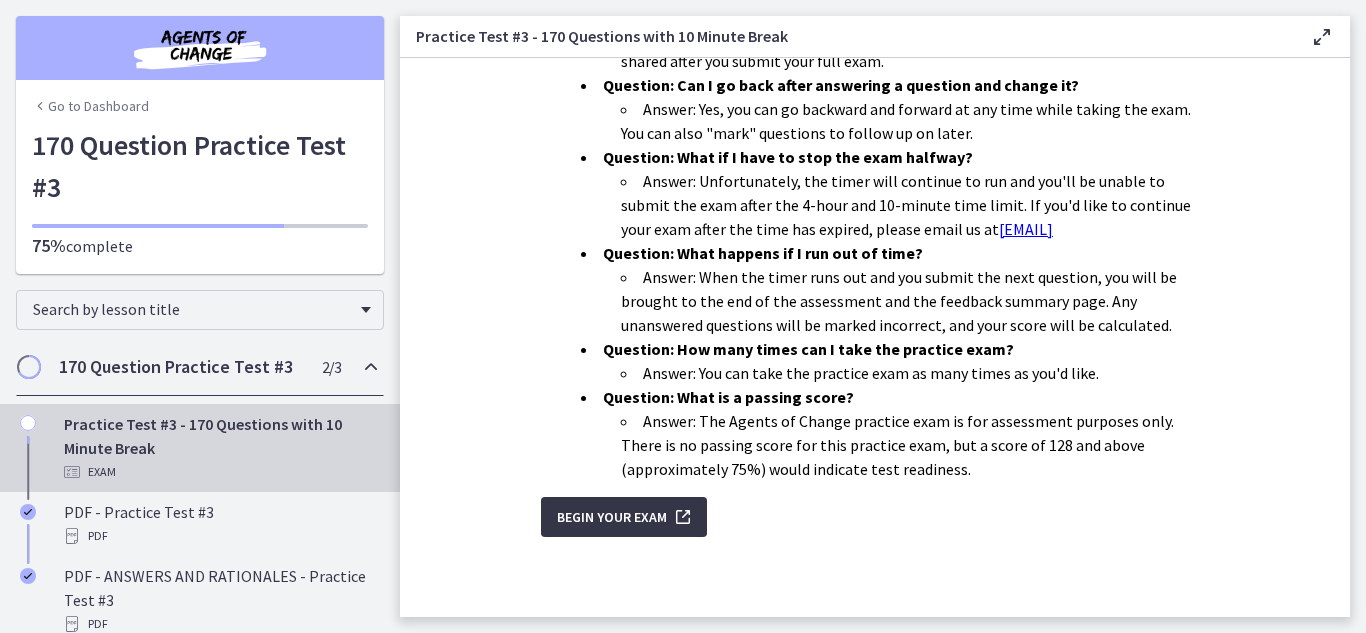 click on "Begin Your Exam" at bounding box center (612, 517) 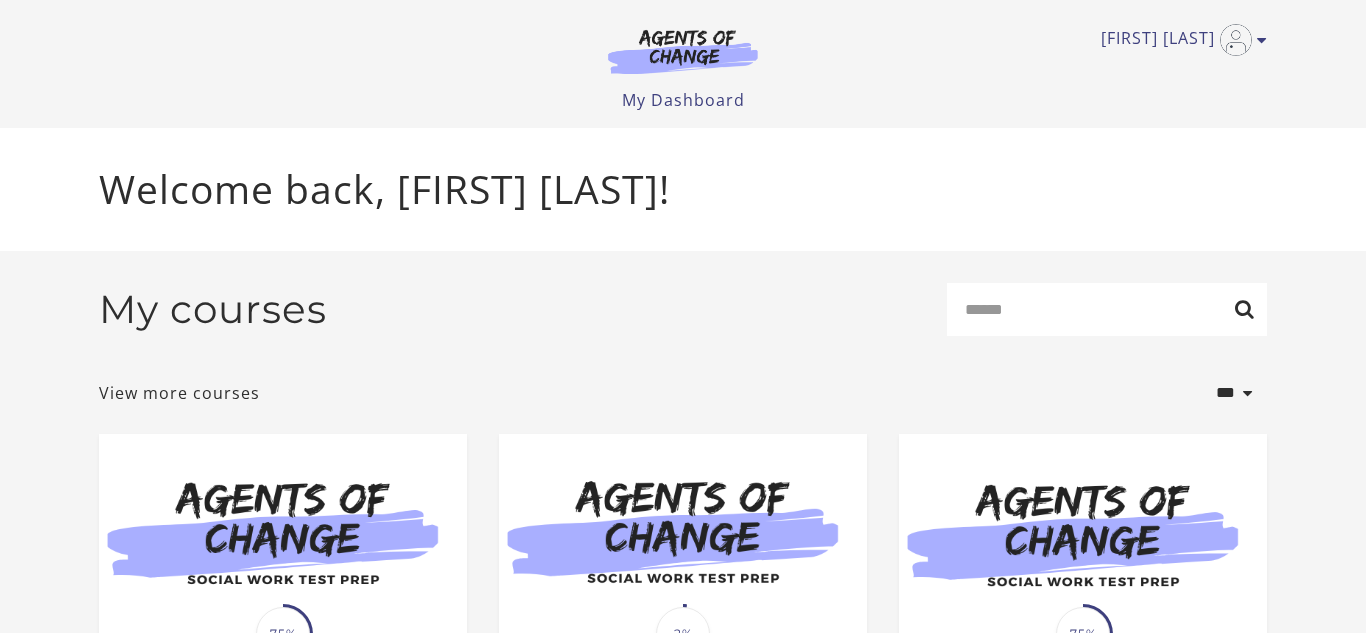 scroll, scrollTop: 0, scrollLeft: 0, axis: both 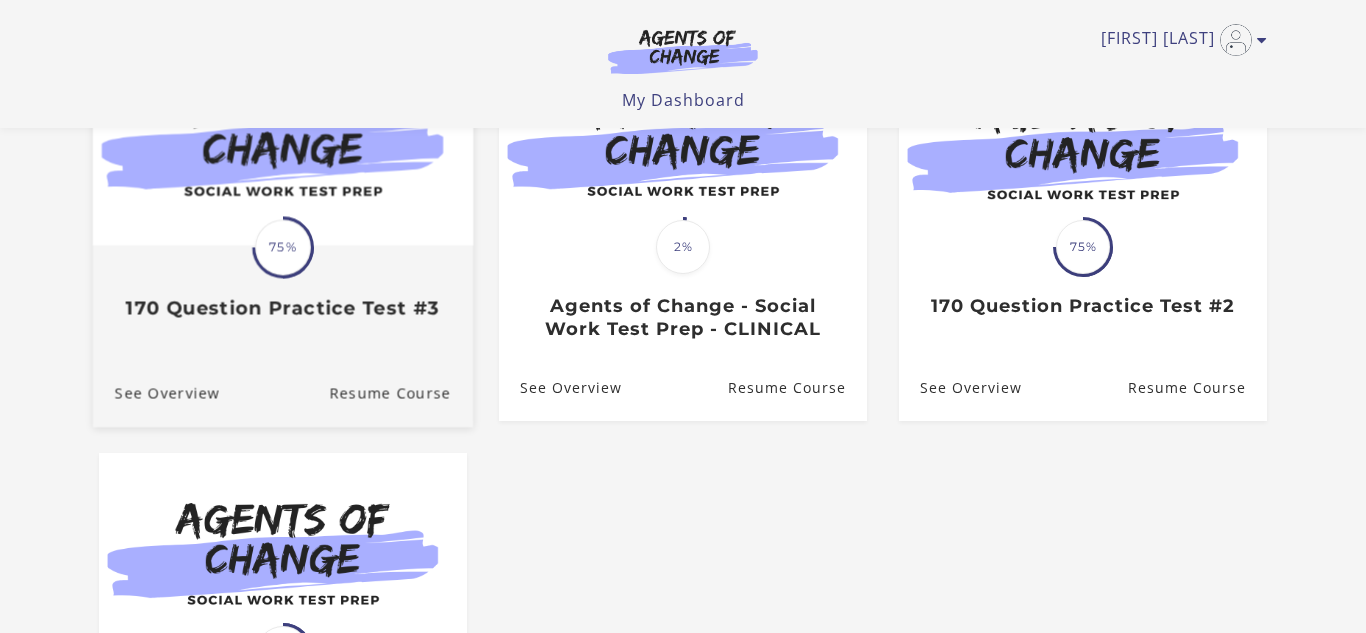 click on "Translation missing: en.liquid.partials.dashboard_course_card.progress_description: 75%
75%
170 Question Practice Test #3" at bounding box center (283, 283) 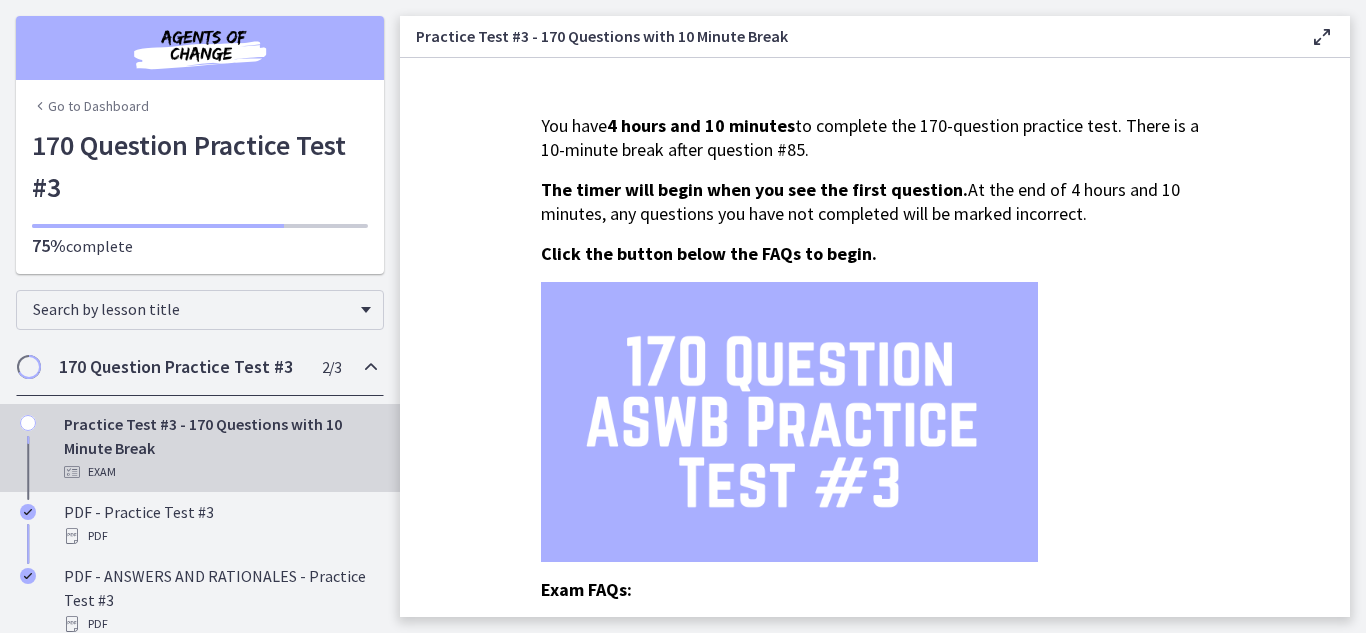 scroll, scrollTop: 0, scrollLeft: 0, axis: both 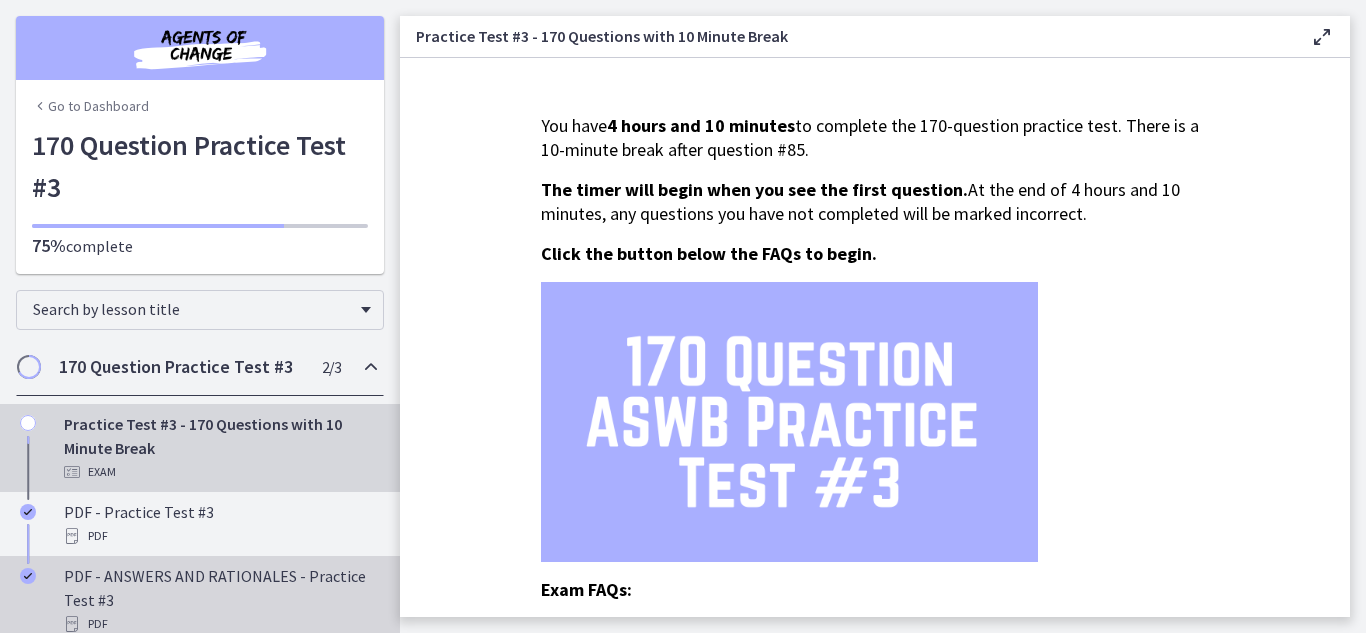 click on "PDF - ANSWERS AND RATIONALES - Practice Test #3
PDF" at bounding box center (220, 600) 